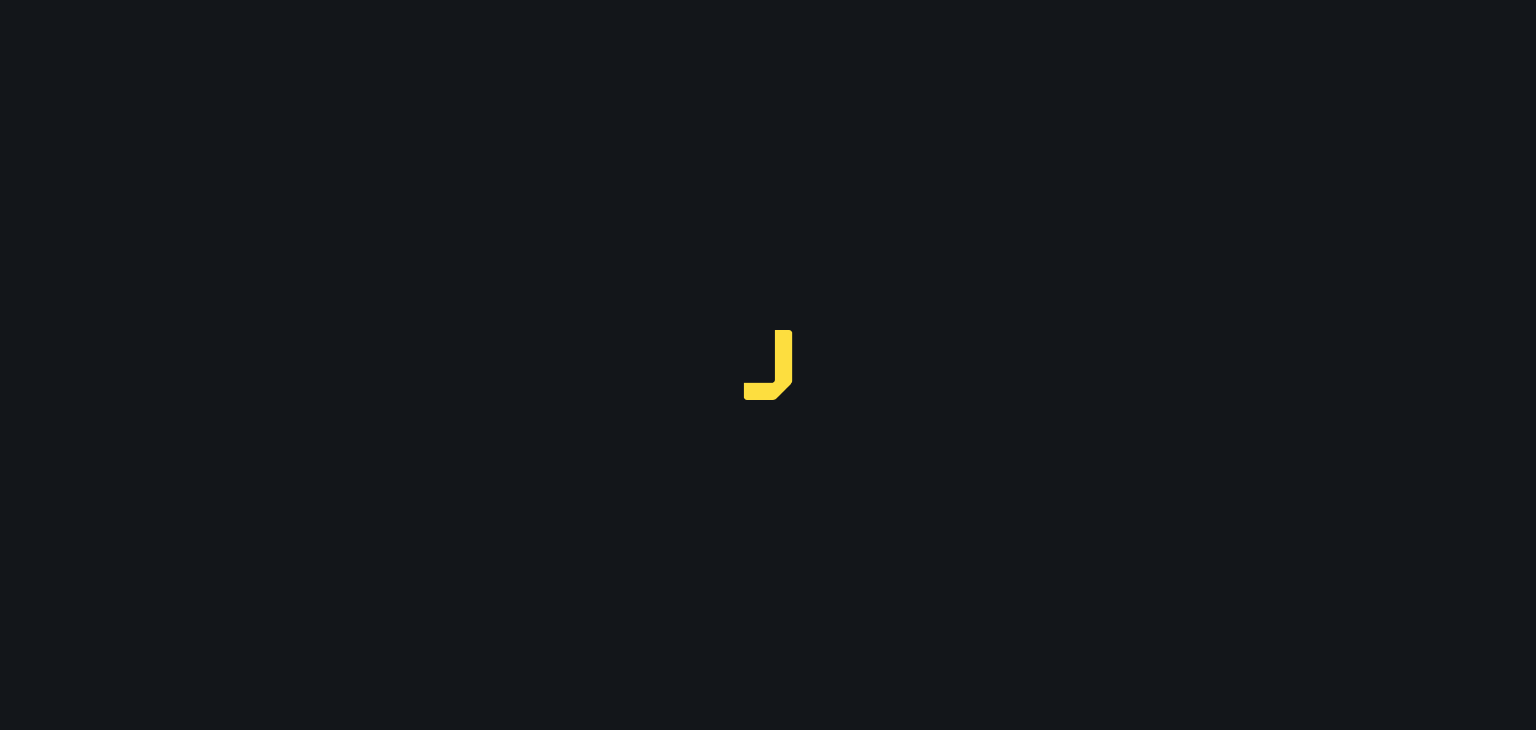 scroll, scrollTop: 0, scrollLeft: 0, axis: both 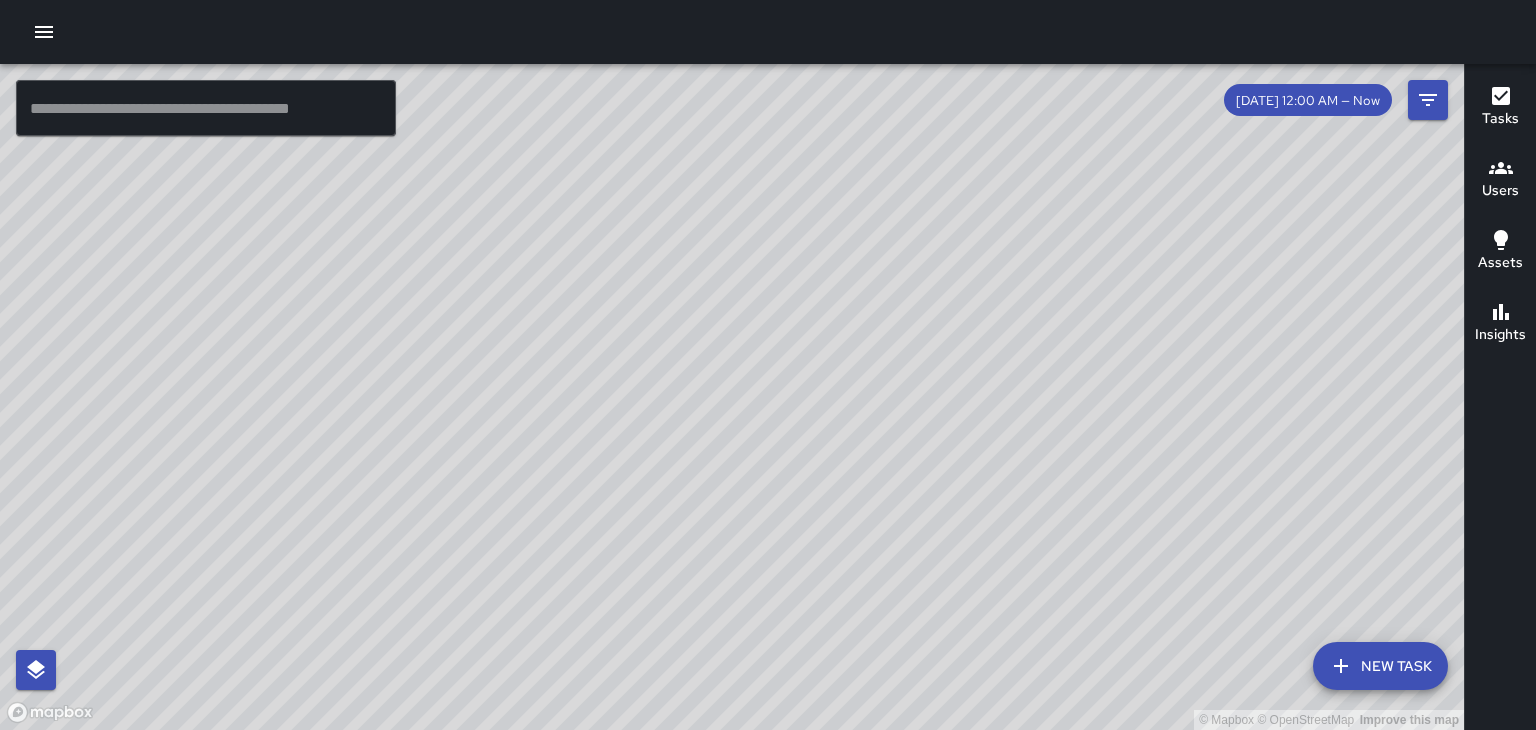 drag, startPoint x: 636, startPoint y: 307, endPoint x: 465, endPoint y: 514, distance: 268.49582 